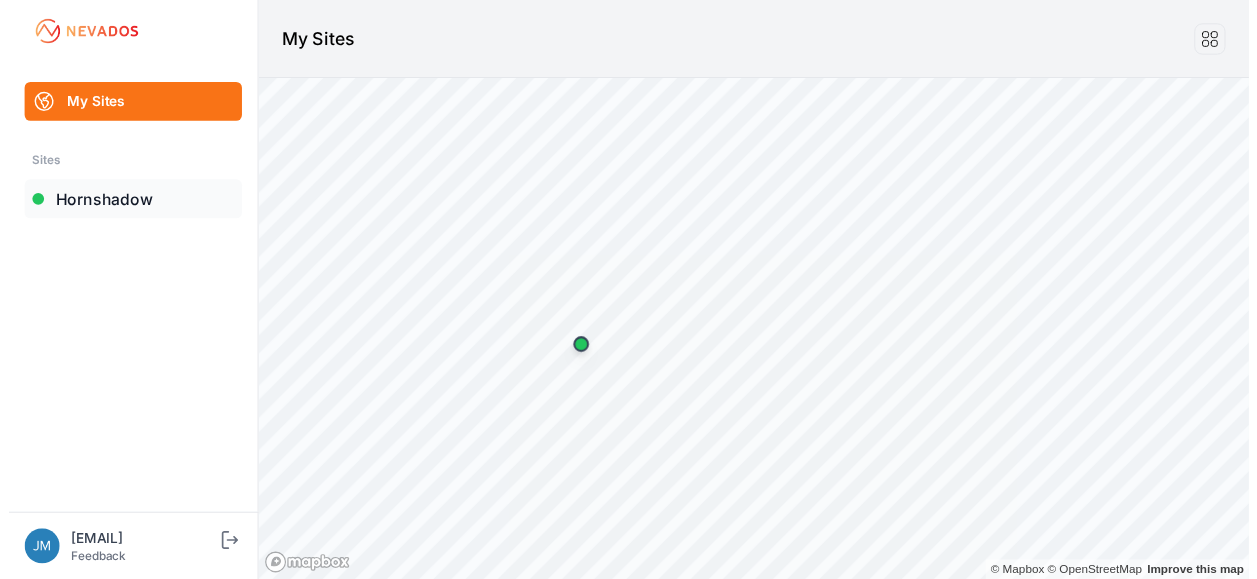 scroll, scrollTop: 0, scrollLeft: 0, axis: both 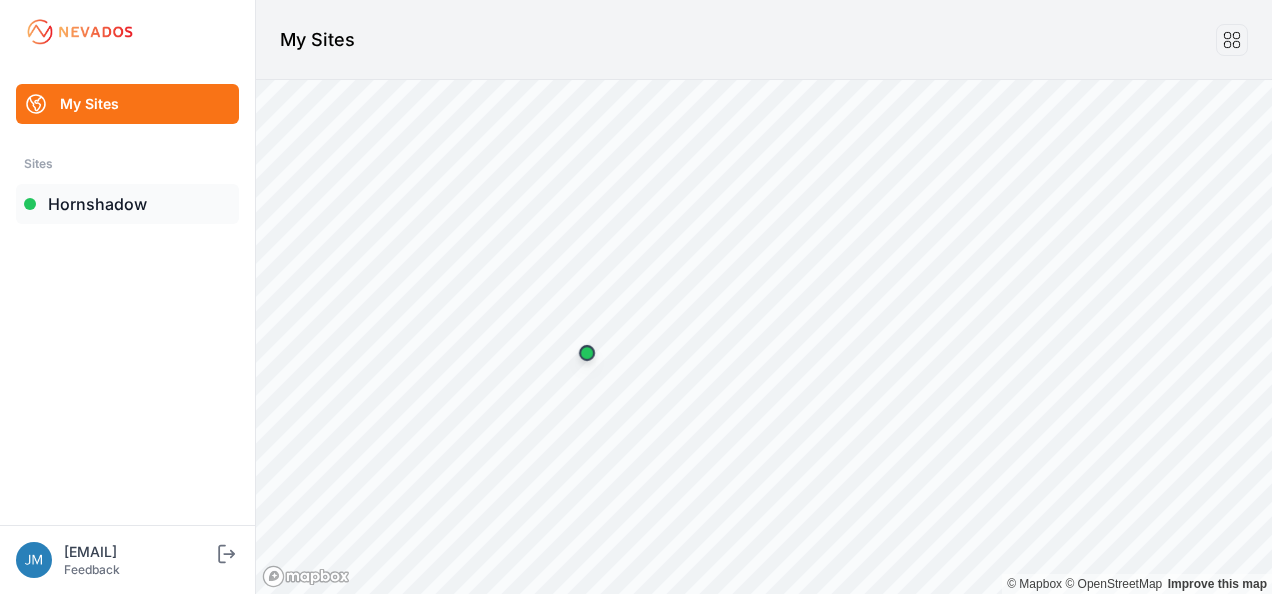 click on "Hornshadow" at bounding box center (127, 204) 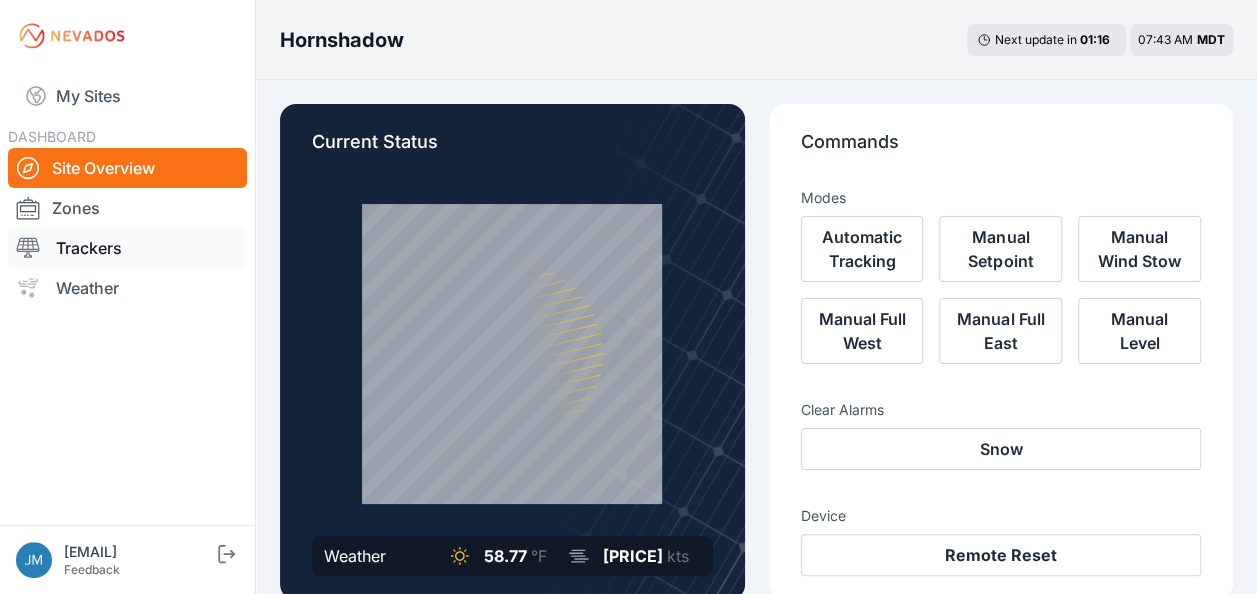 click on "Trackers" at bounding box center (127, 248) 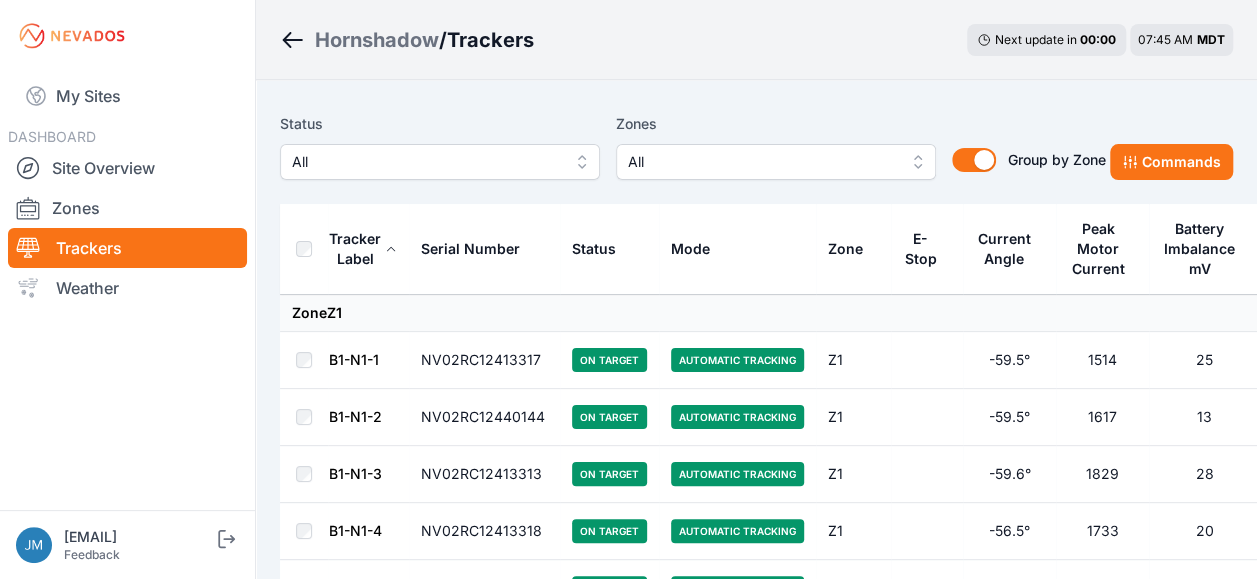 click on "All" at bounding box center [440, 162] 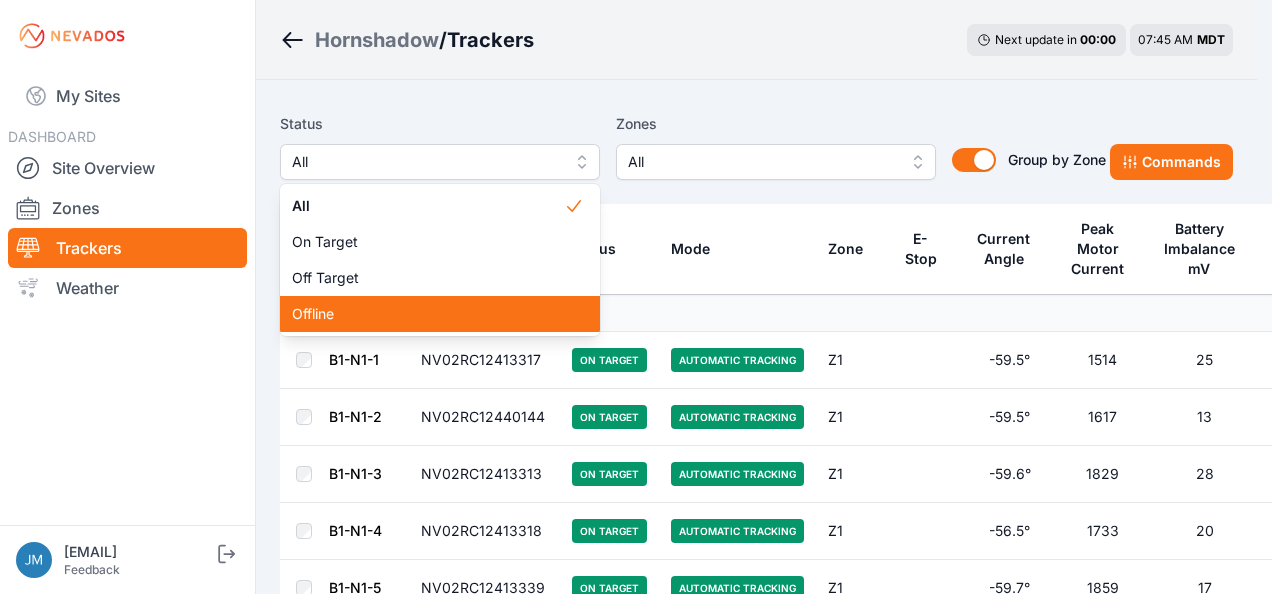 click on "Offline" at bounding box center (428, 314) 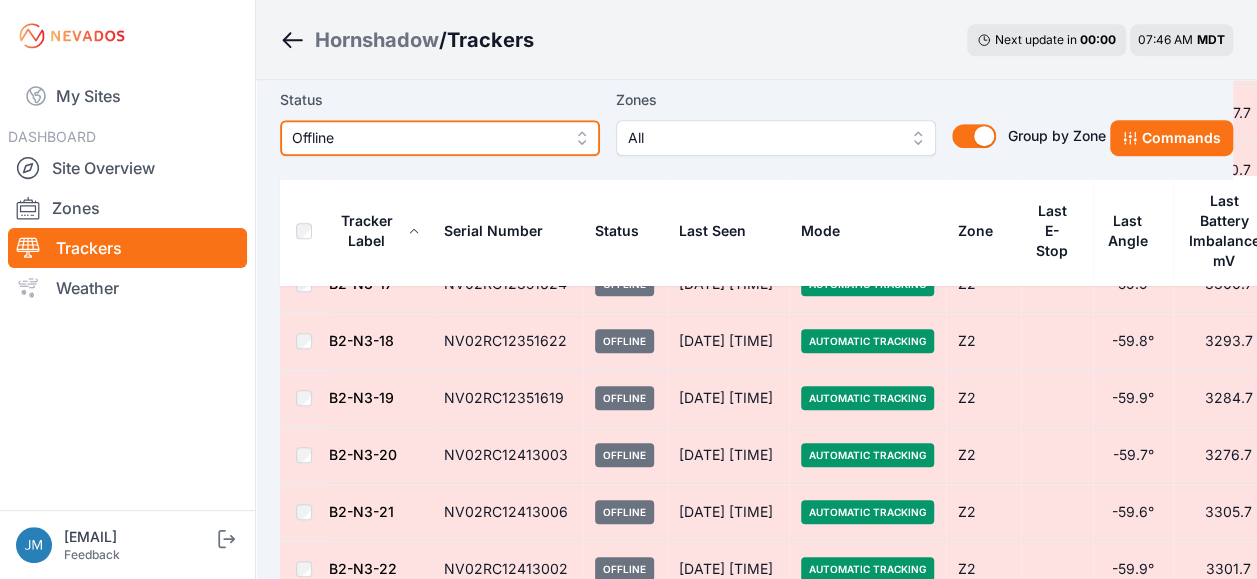 scroll, scrollTop: 0, scrollLeft: 0, axis: both 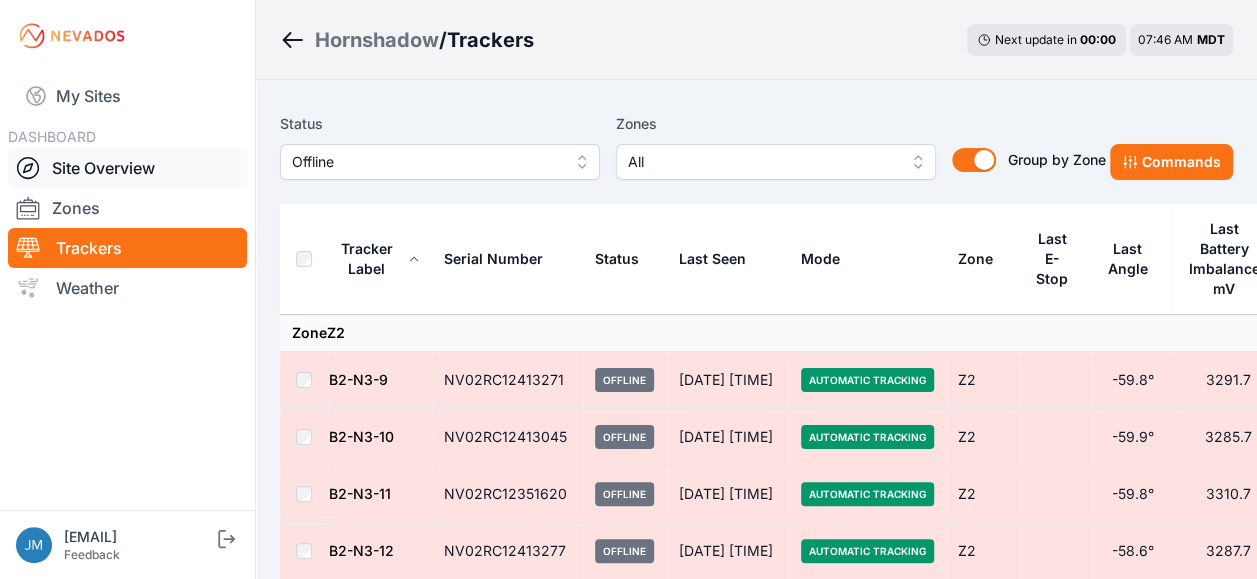 click on "Site Overview" at bounding box center (127, 168) 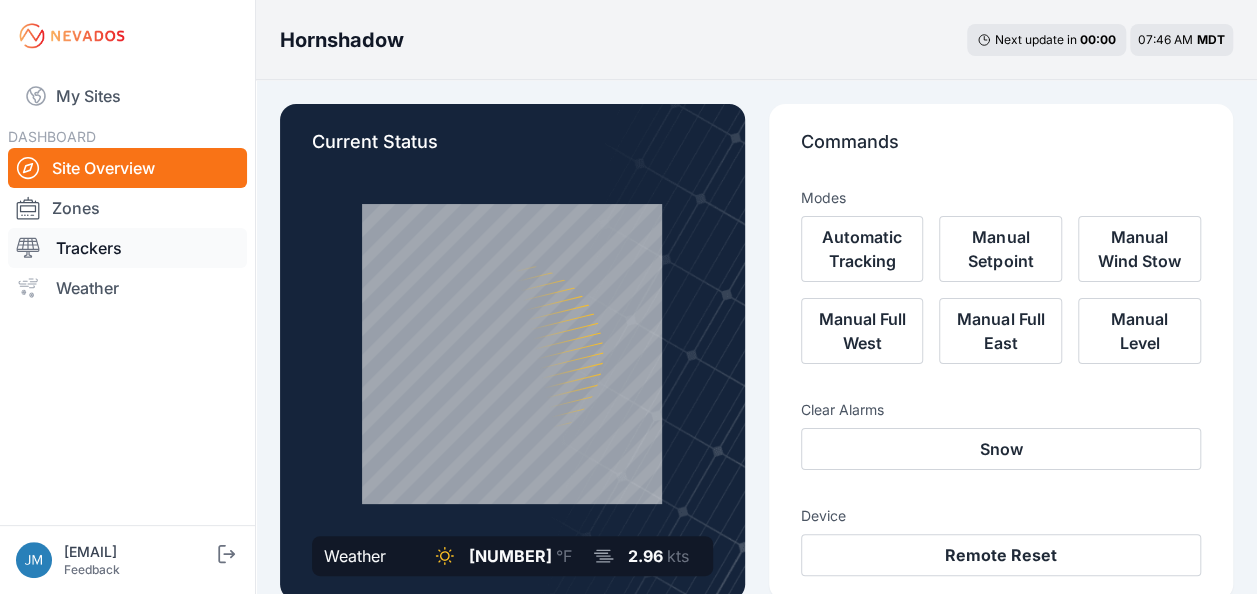 click on "Trackers" at bounding box center [127, 248] 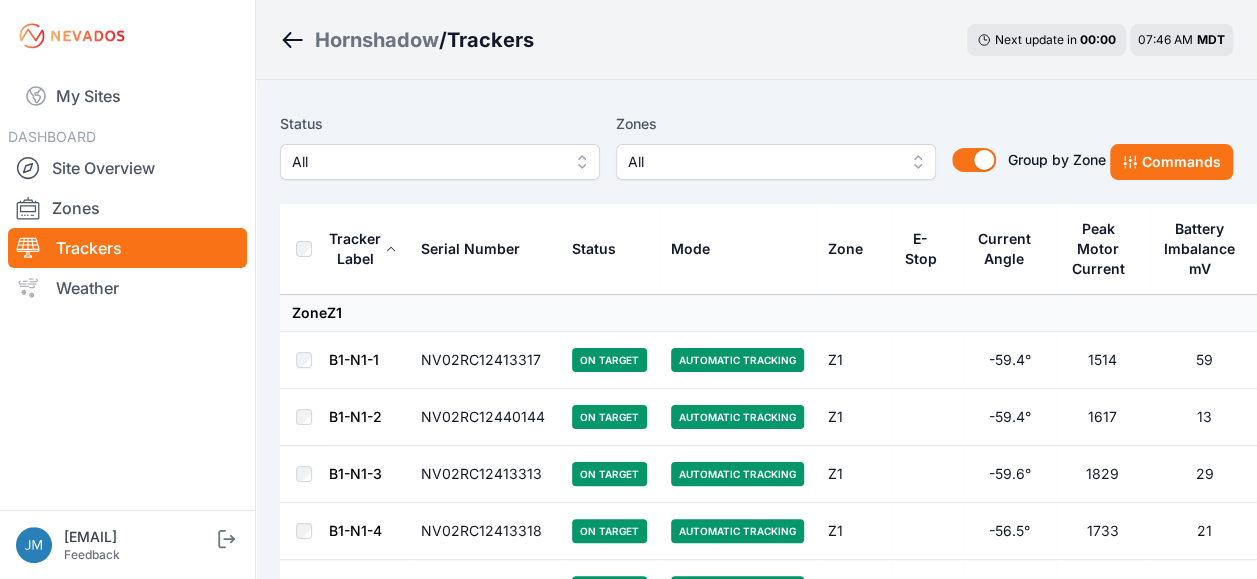 click on "All" at bounding box center (440, 162) 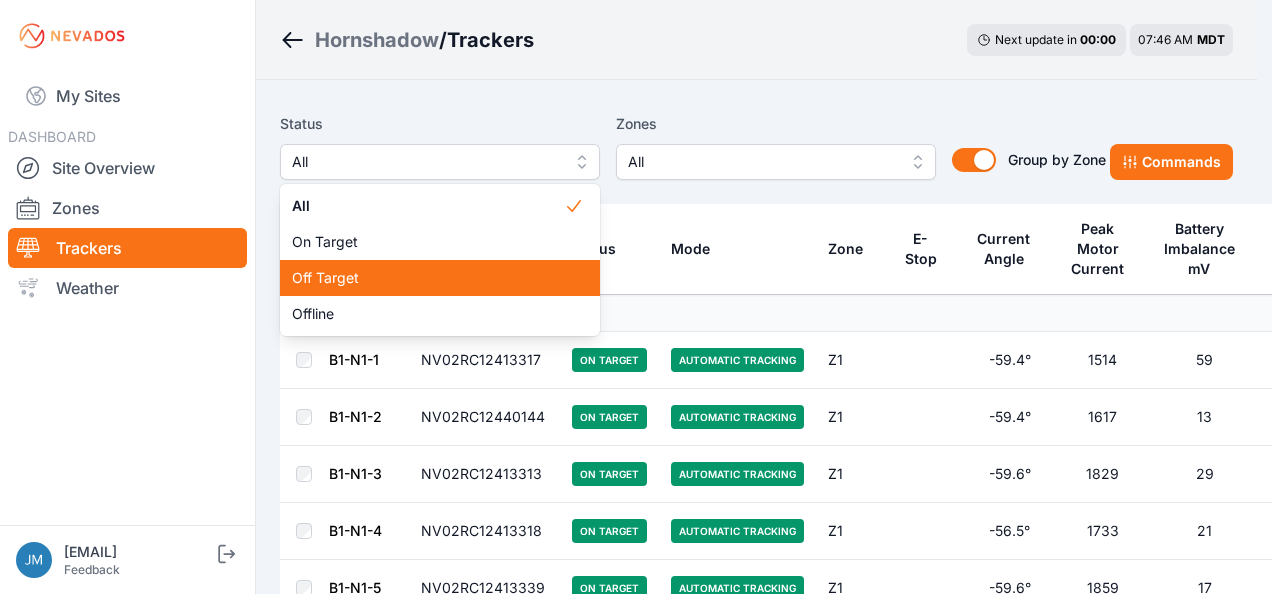 click on "Off Target" at bounding box center (428, 278) 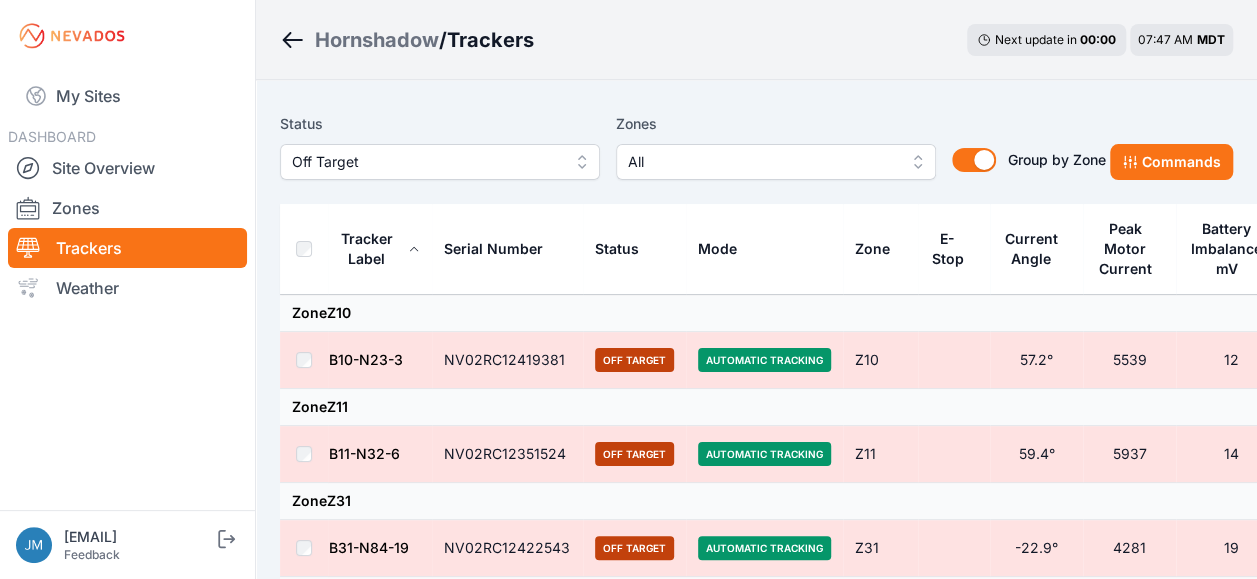 click on "Off Target" at bounding box center [440, 162] 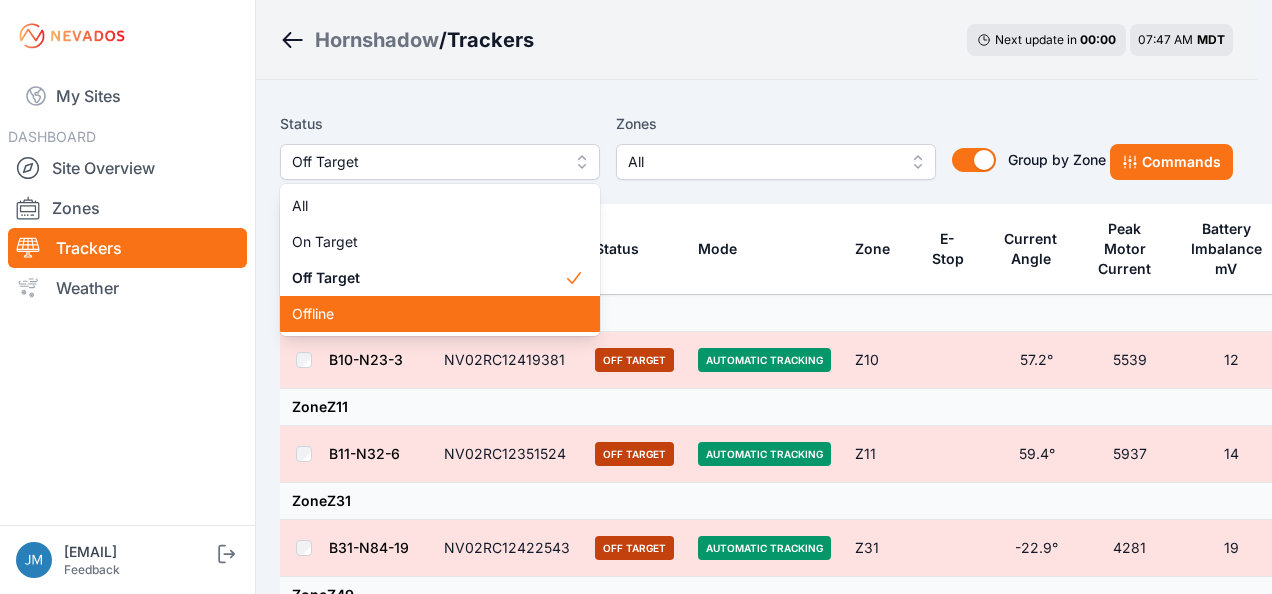 click on "Offline" at bounding box center [428, 314] 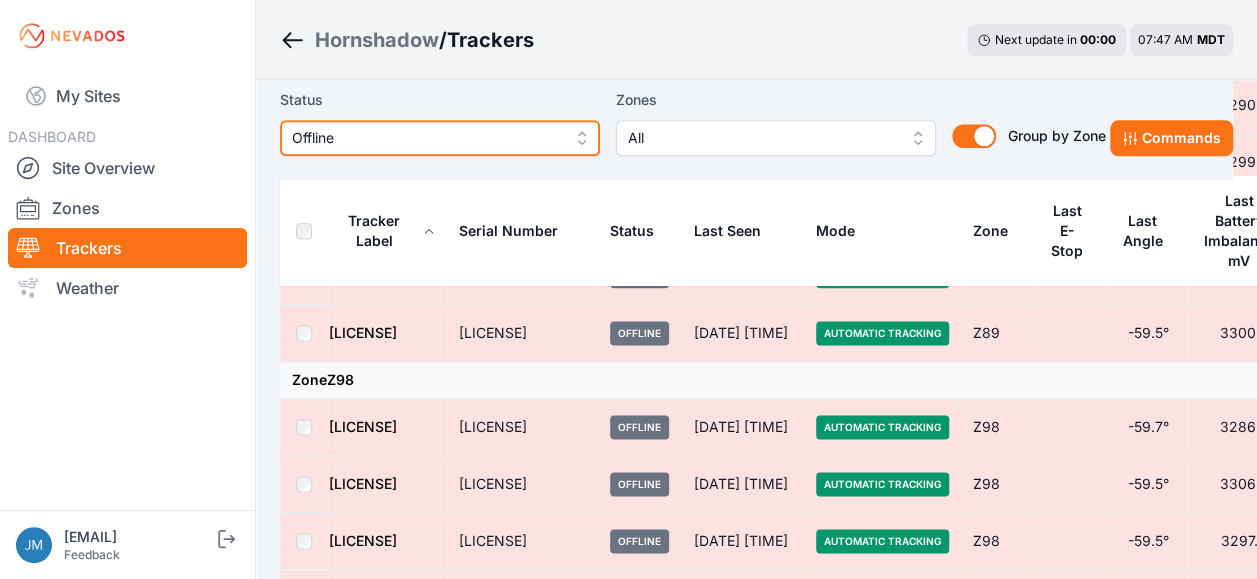 scroll, scrollTop: 8857, scrollLeft: 0, axis: vertical 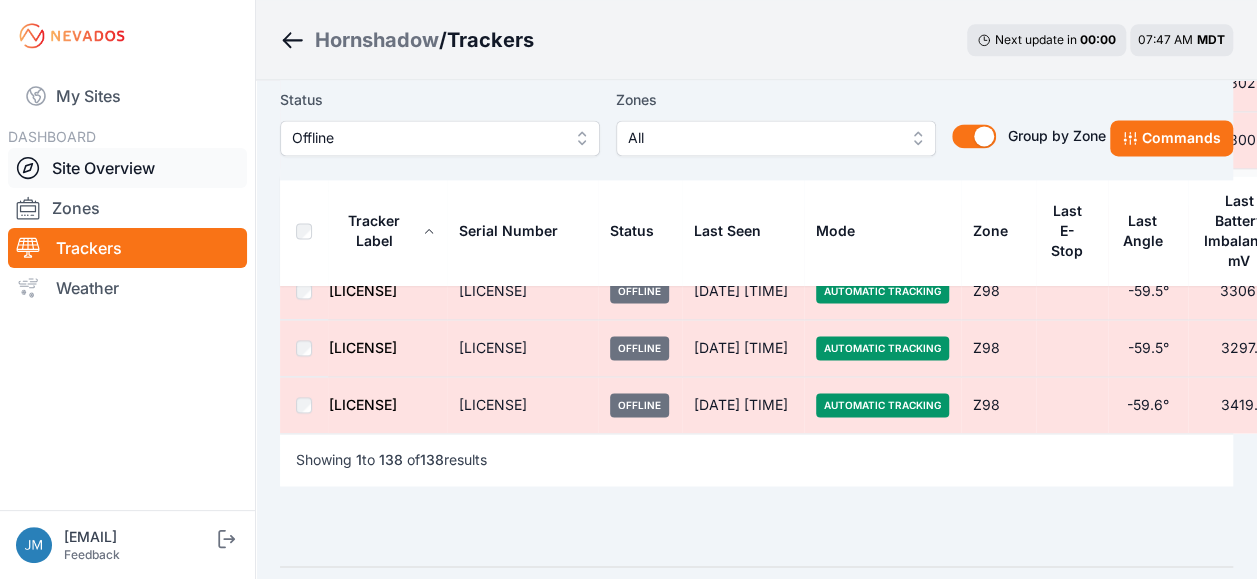 click on "Site Overview" at bounding box center (127, 168) 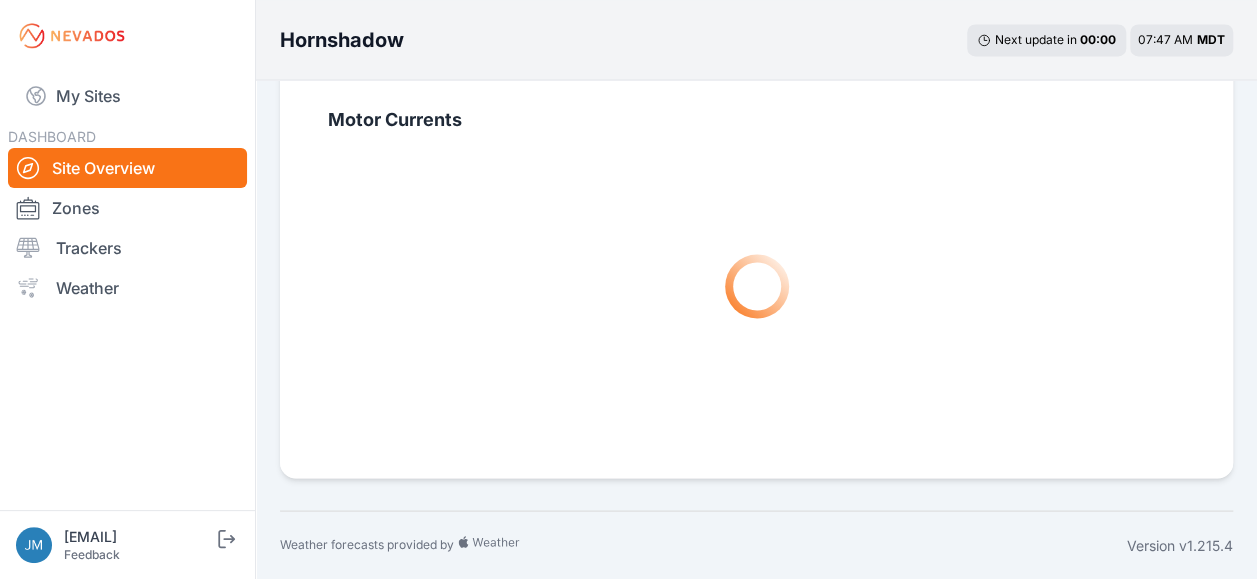 scroll, scrollTop: 0, scrollLeft: 0, axis: both 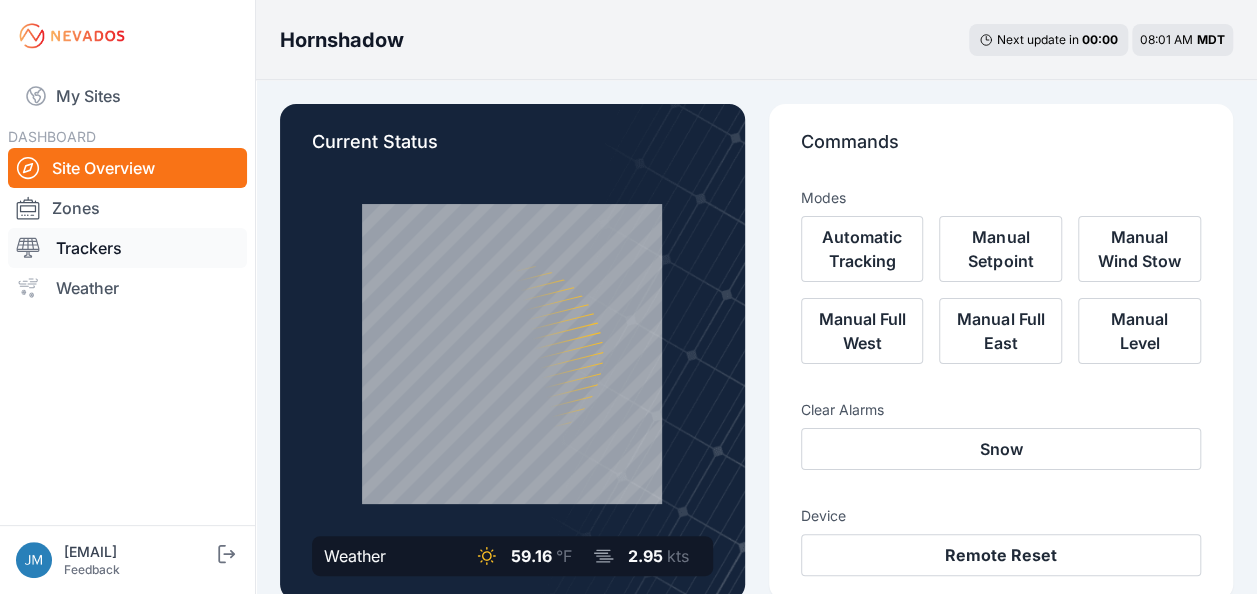 click on "Trackers" at bounding box center [127, 248] 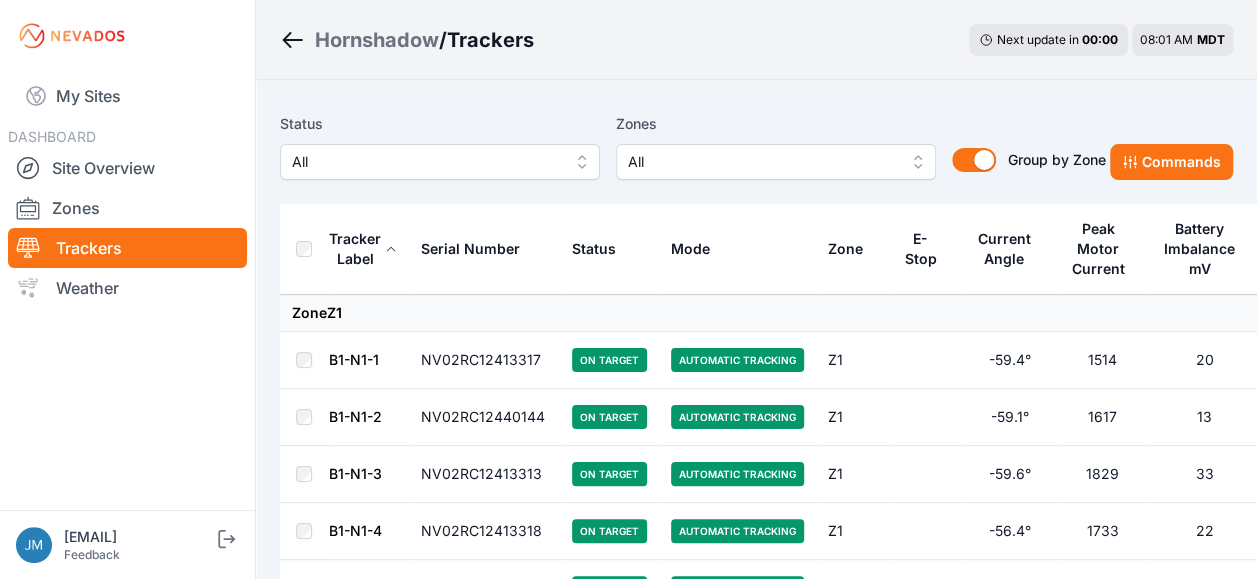 click on "All" at bounding box center (440, 162) 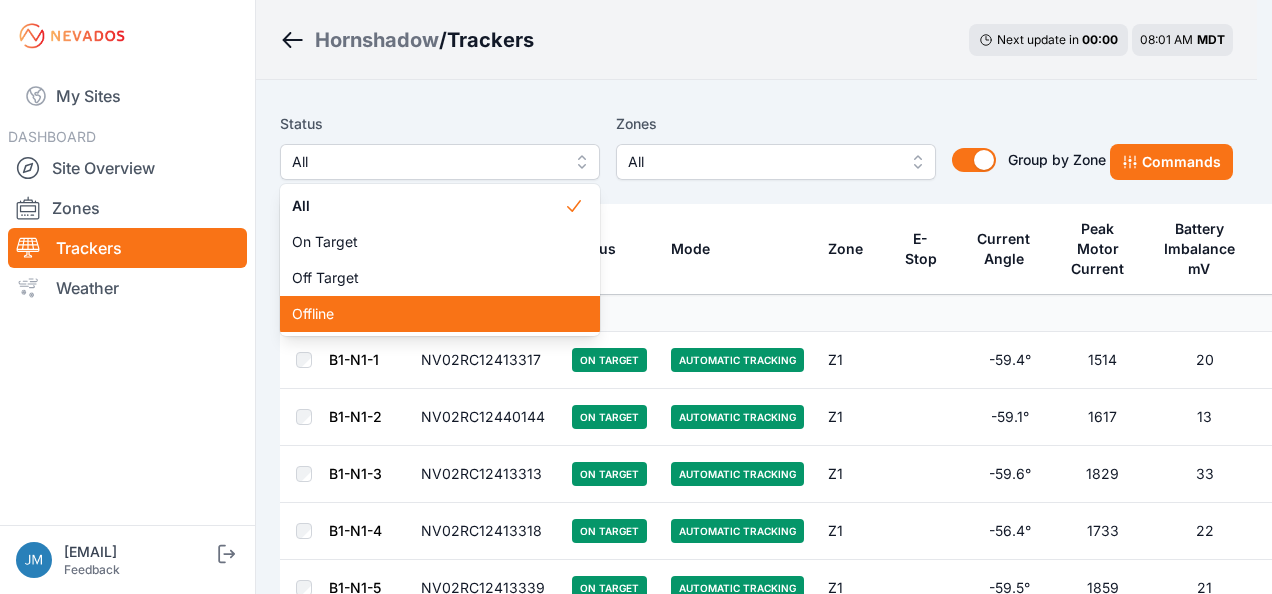 click on "Offline" at bounding box center [440, 314] 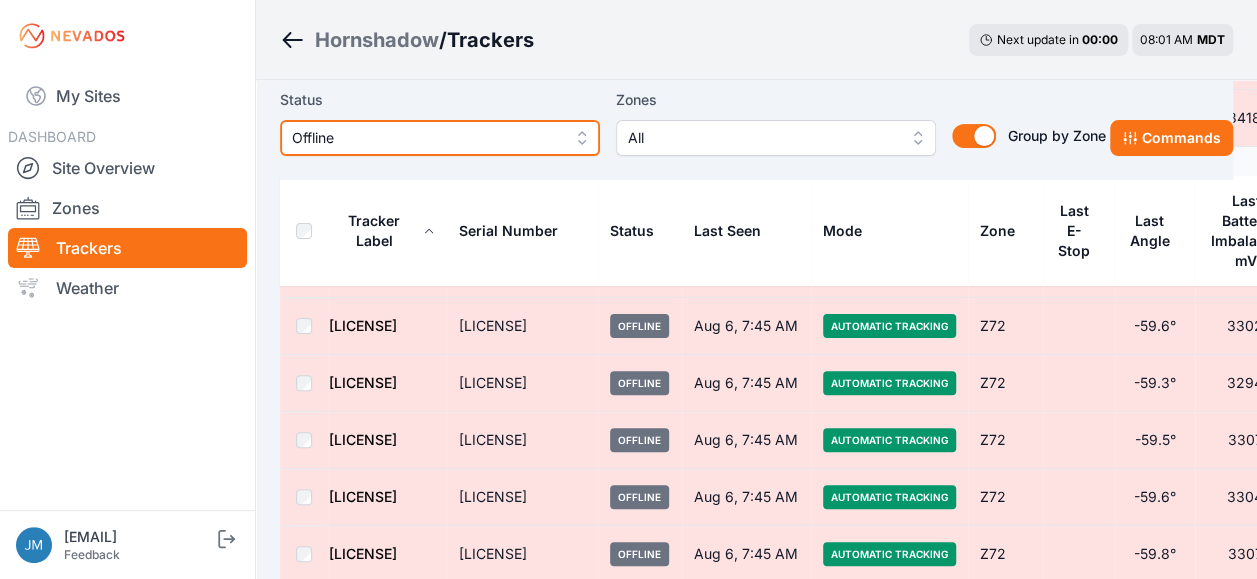 scroll, scrollTop: 11408, scrollLeft: 0, axis: vertical 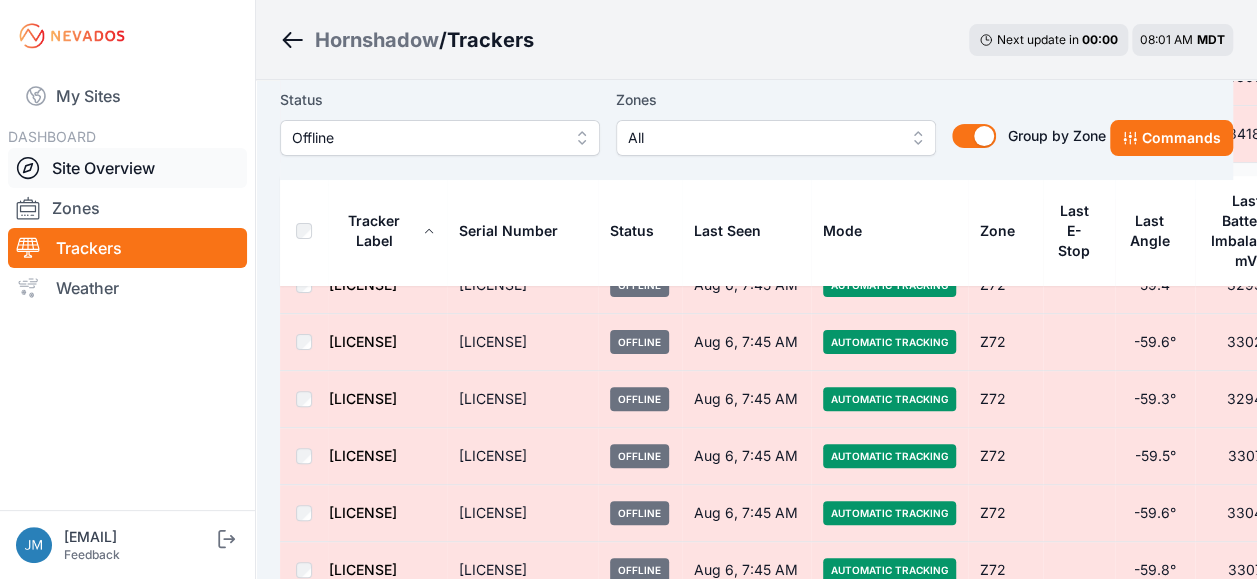 click on "Site Overview" at bounding box center (127, 168) 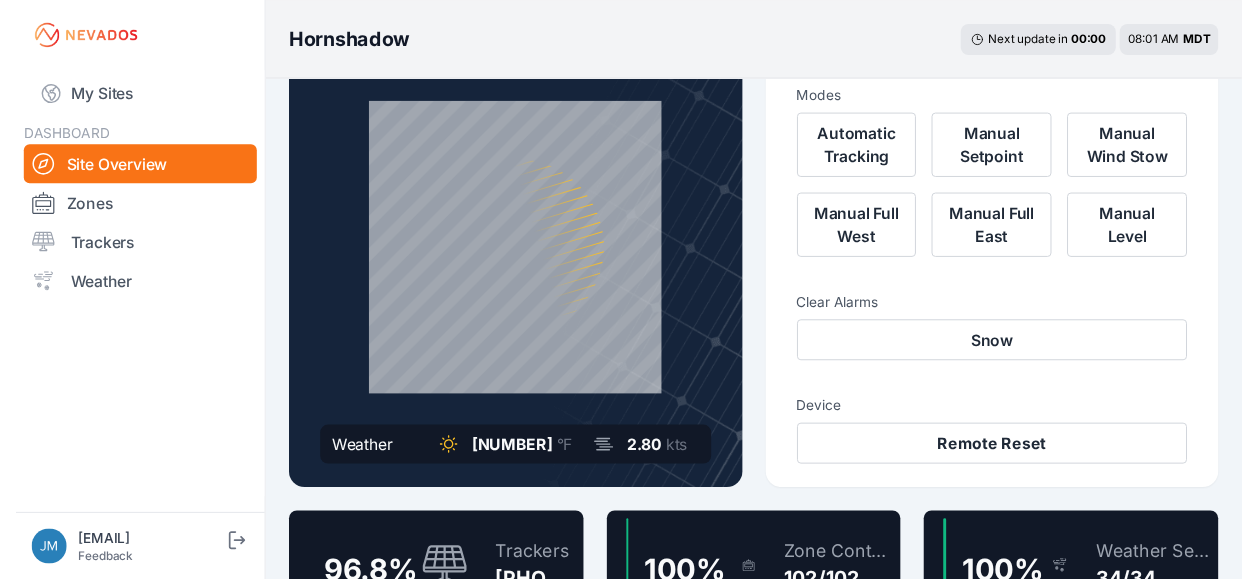 scroll, scrollTop: 0, scrollLeft: 0, axis: both 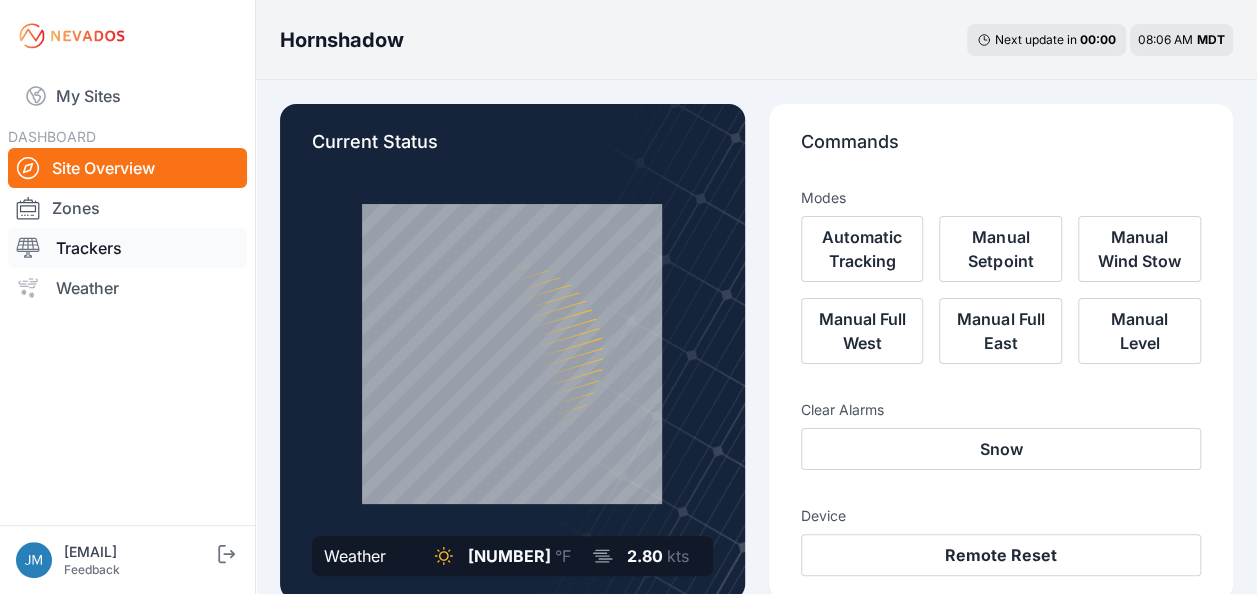 click on "Trackers" at bounding box center (127, 248) 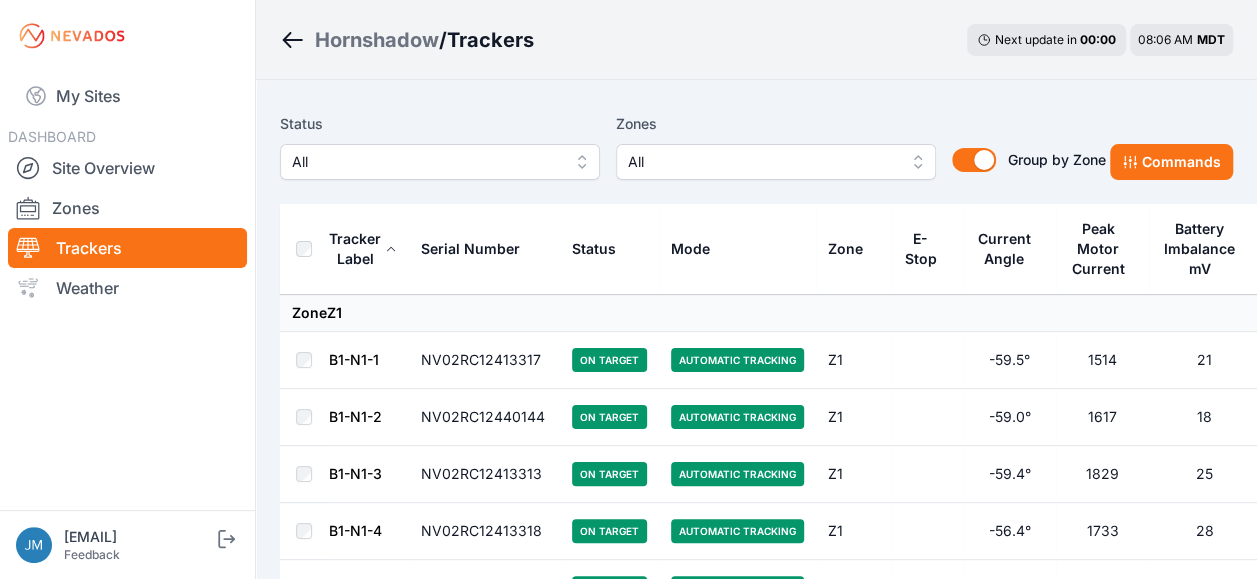 click on "All" at bounding box center [440, 162] 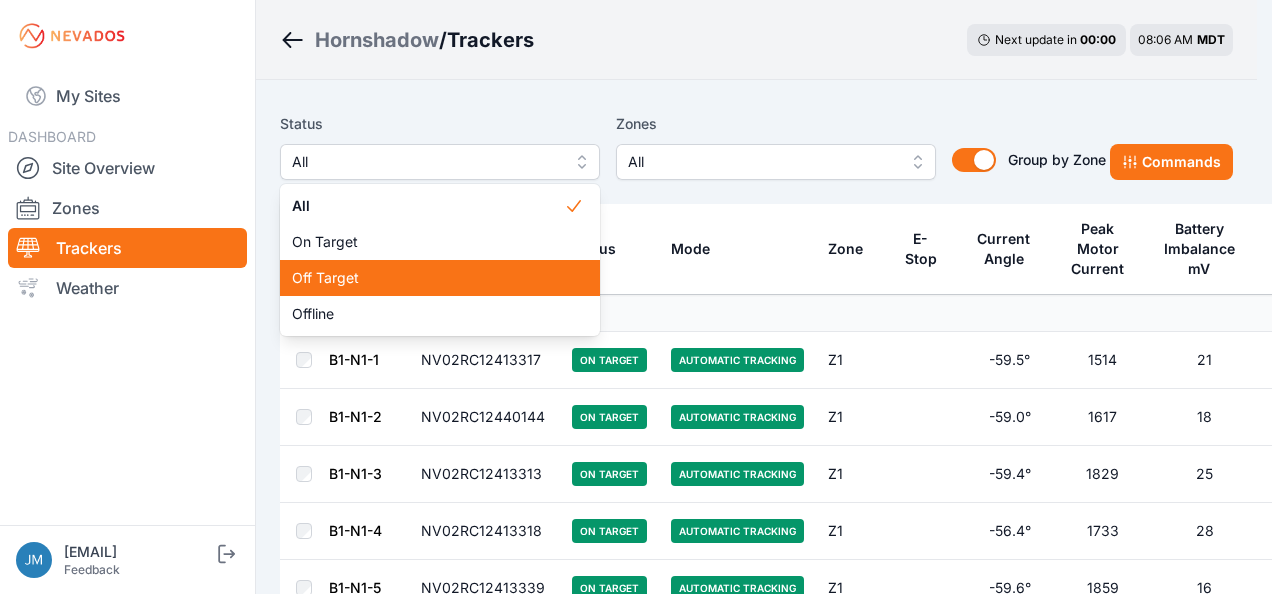 click on "Off Target" at bounding box center (428, 278) 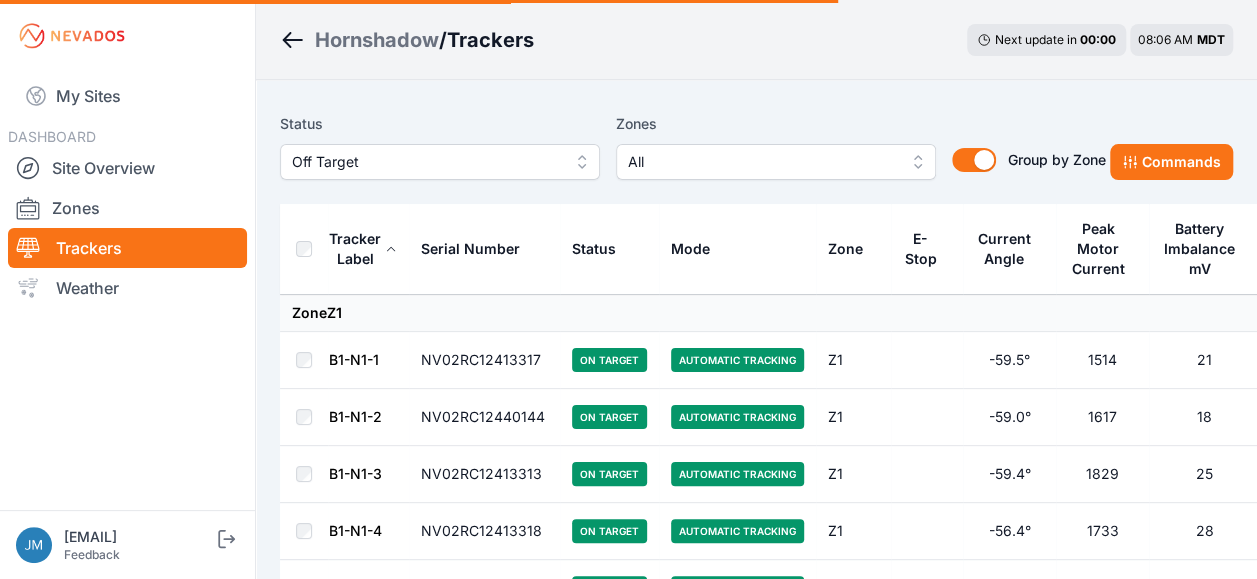 click on "Off Target" at bounding box center [440, 162] 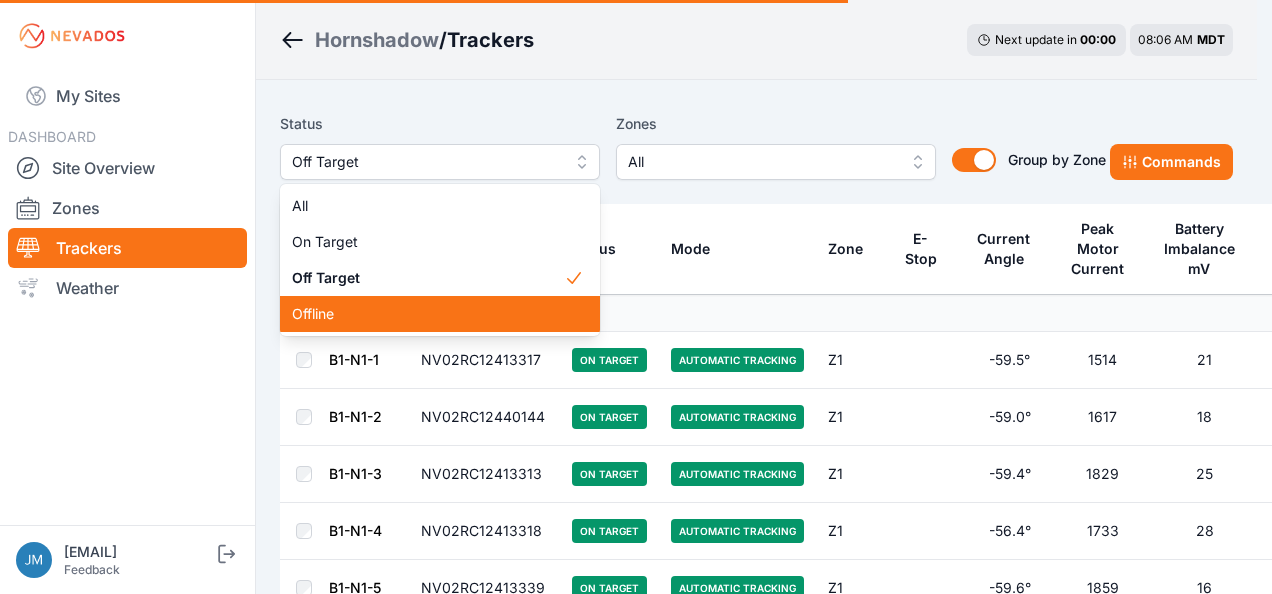 click on "Offline" at bounding box center [428, 314] 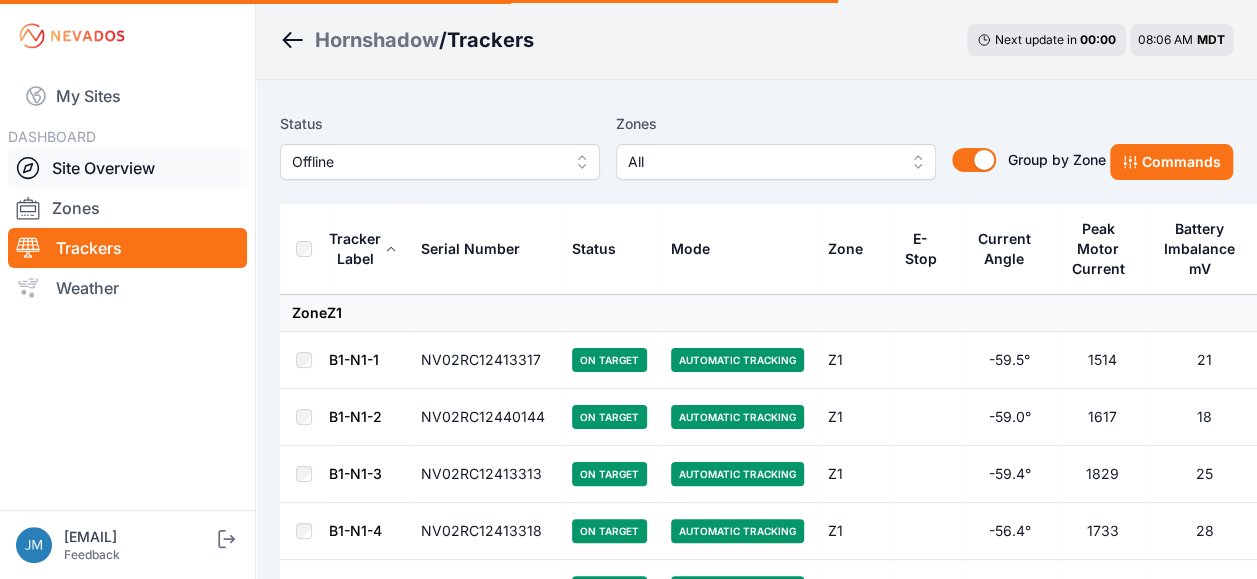 click on "Site Overview" at bounding box center [127, 168] 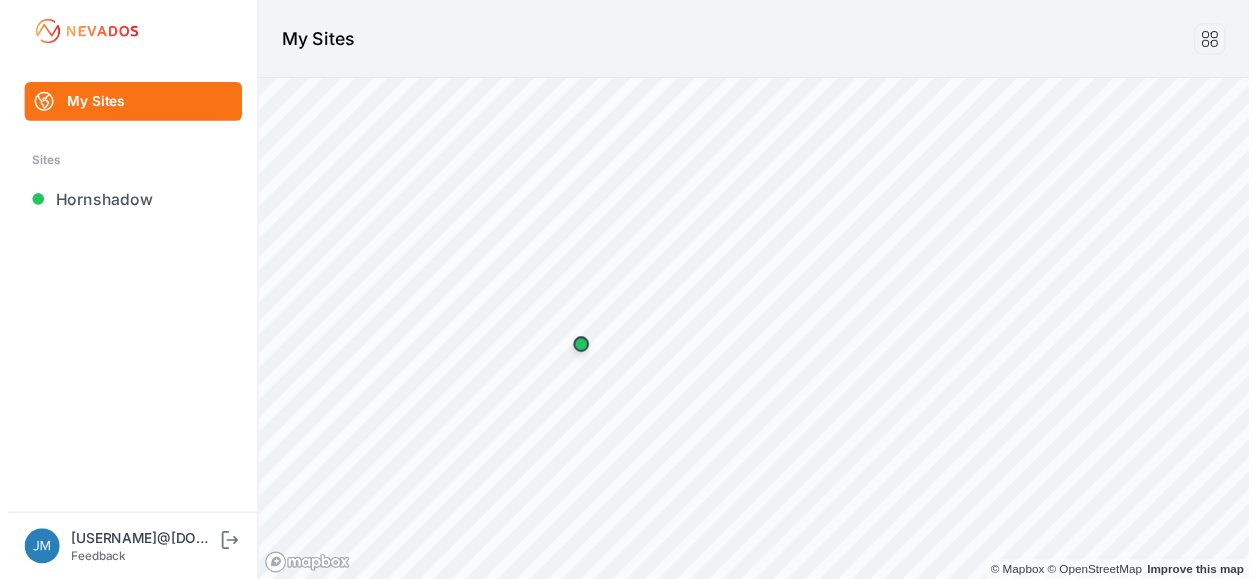 scroll, scrollTop: 0, scrollLeft: 0, axis: both 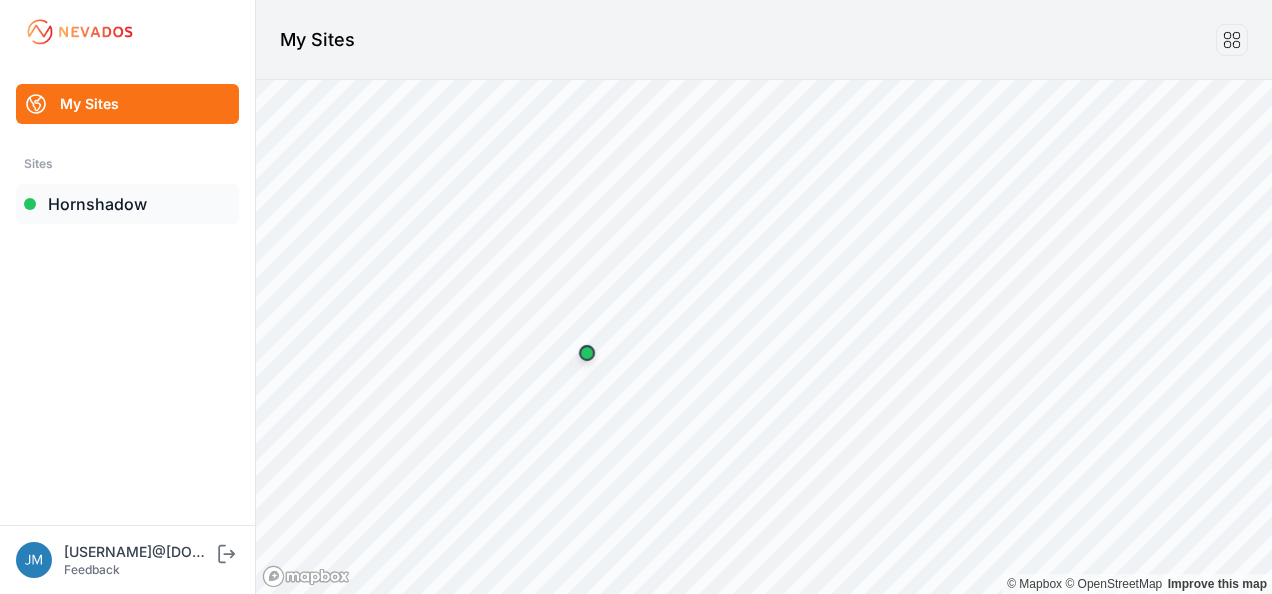 click on "Hornshadow" at bounding box center [127, 204] 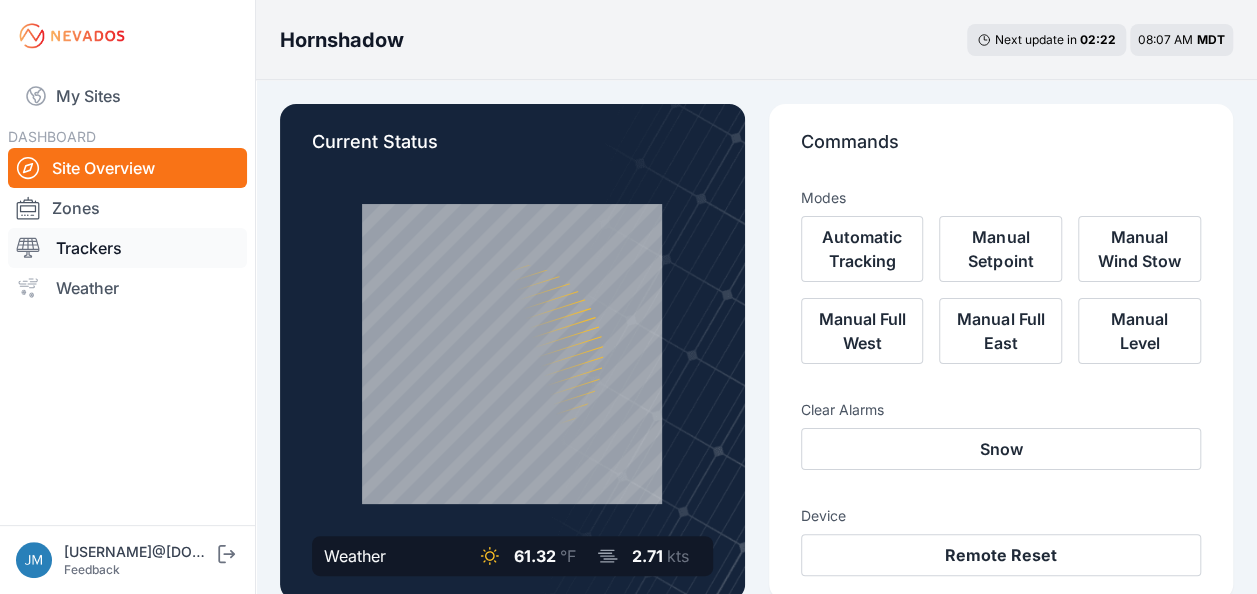 click on "Trackers" at bounding box center (127, 248) 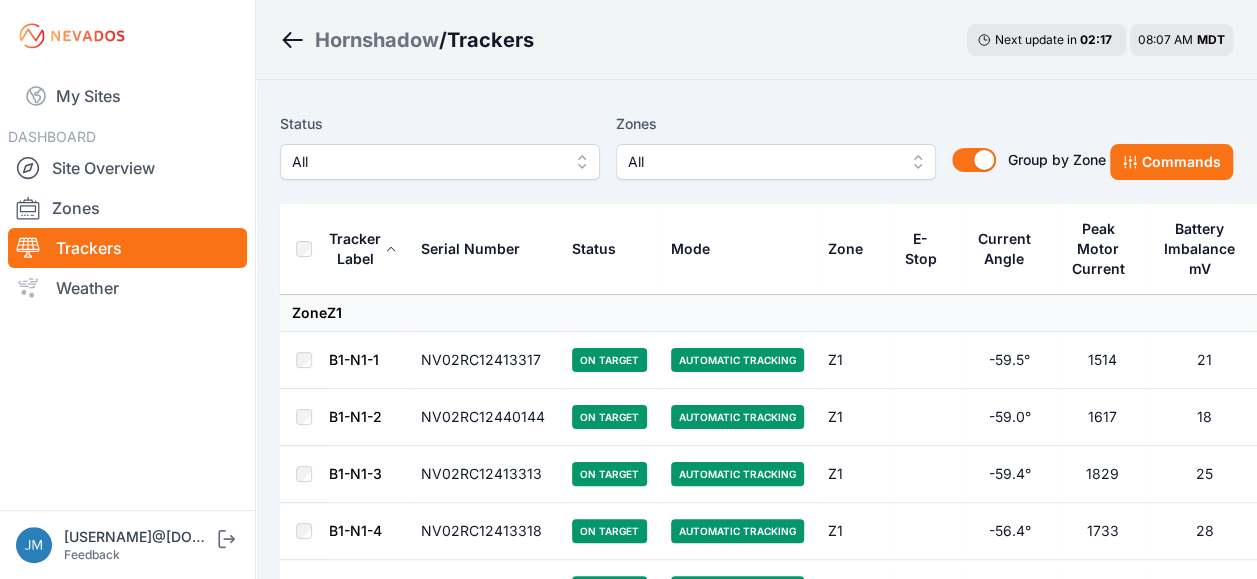 click on "All" at bounding box center [440, 162] 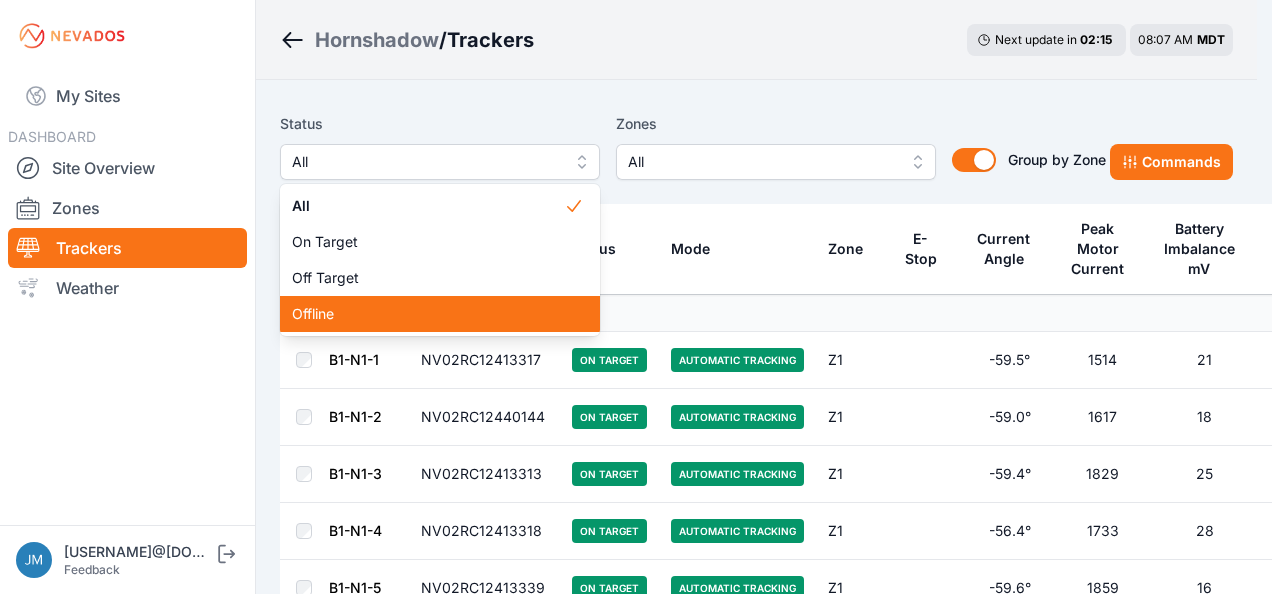 click on "Offline" at bounding box center [428, 314] 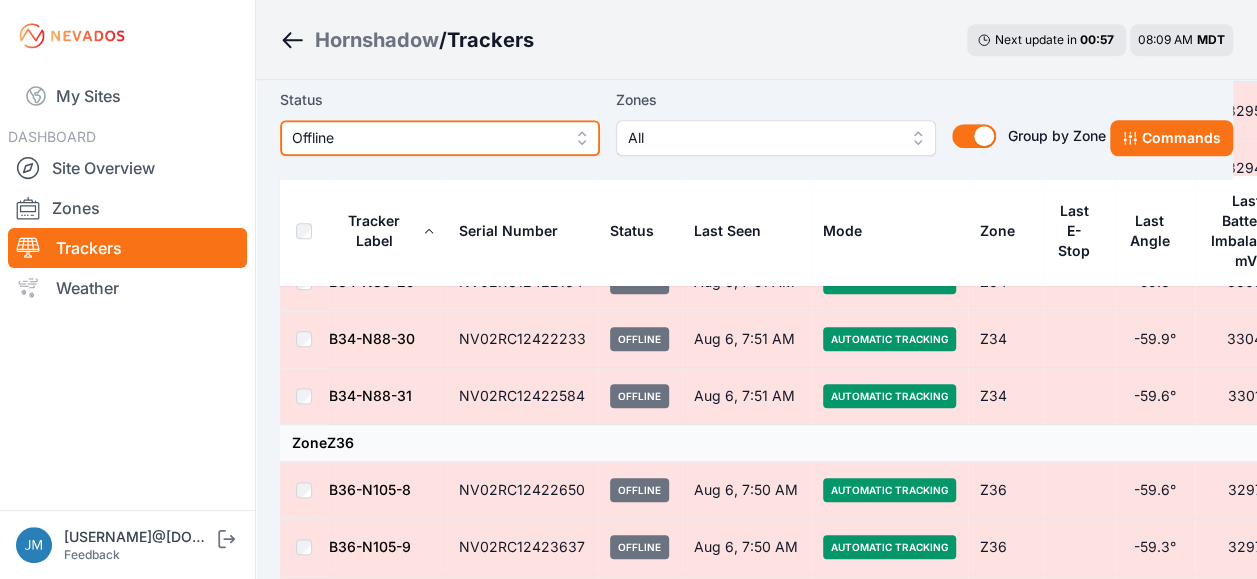scroll, scrollTop: 8118, scrollLeft: 0, axis: vertical 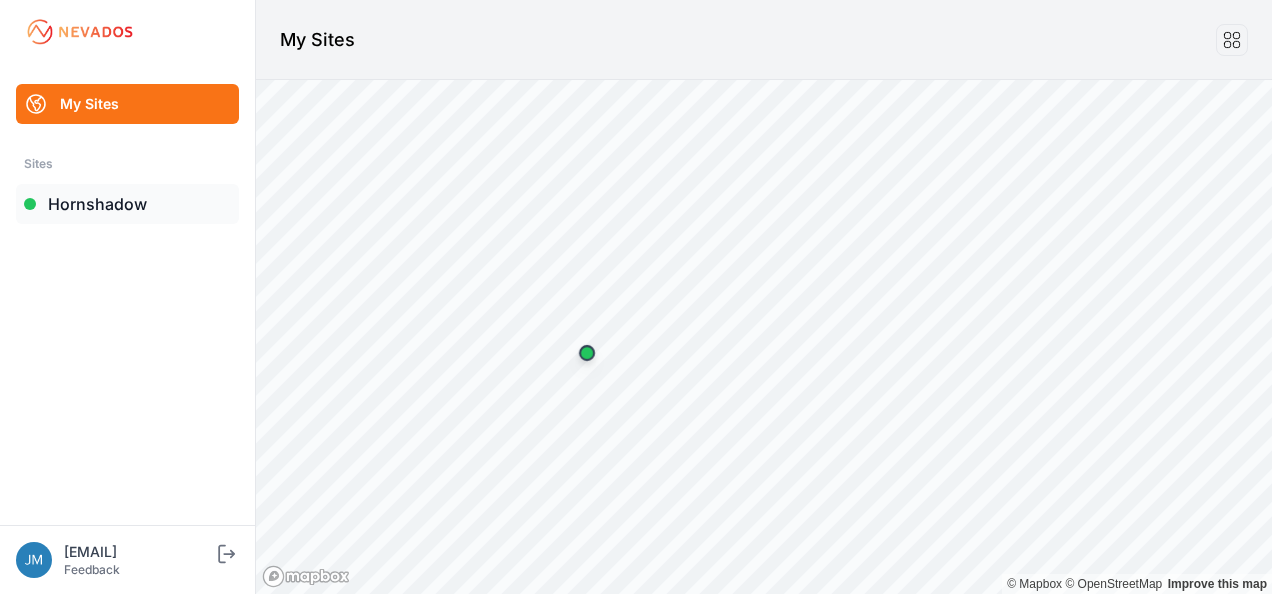 click on "Hornshadow" at bounding box center [127, 204] 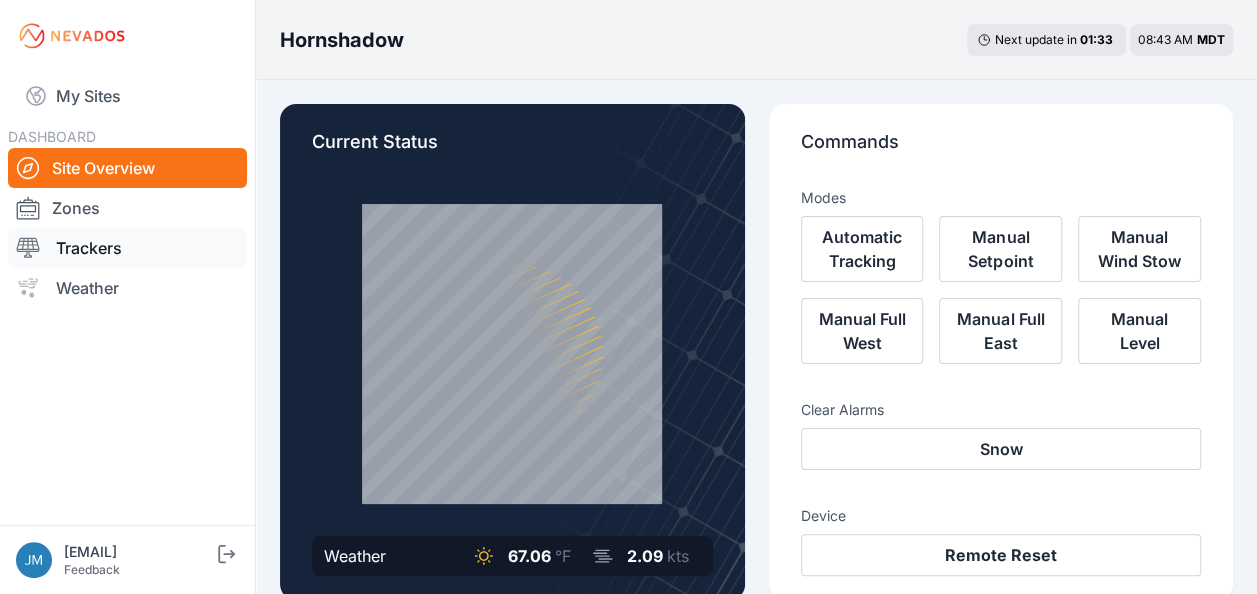click on "Trackers" at bounding box center (127, 248) 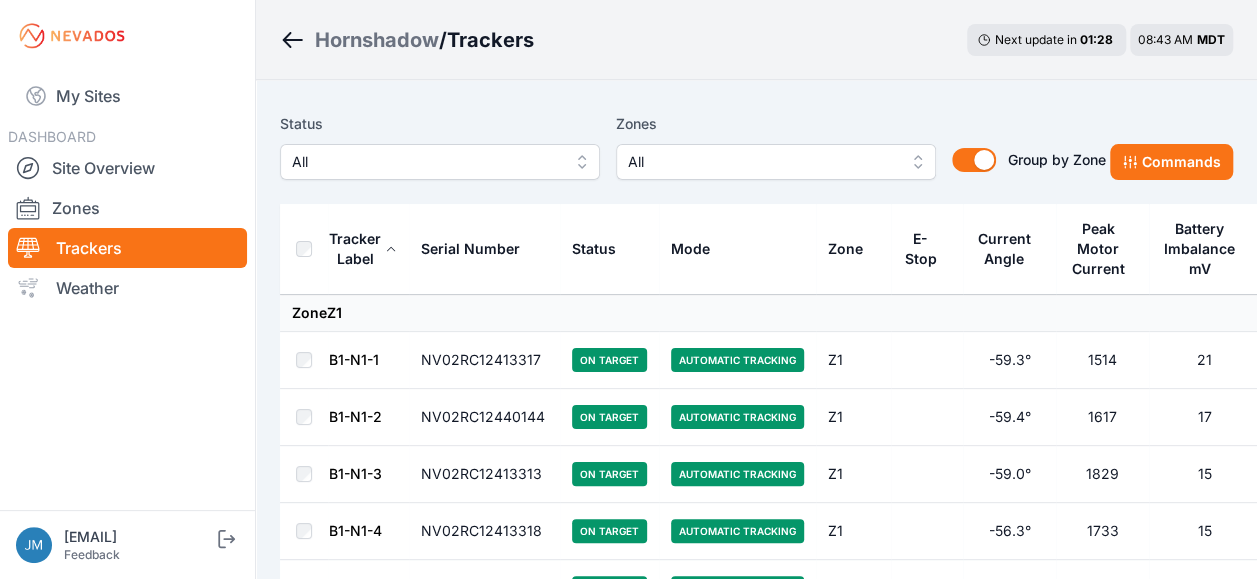 click on "All" at bounding box center (440, 162) 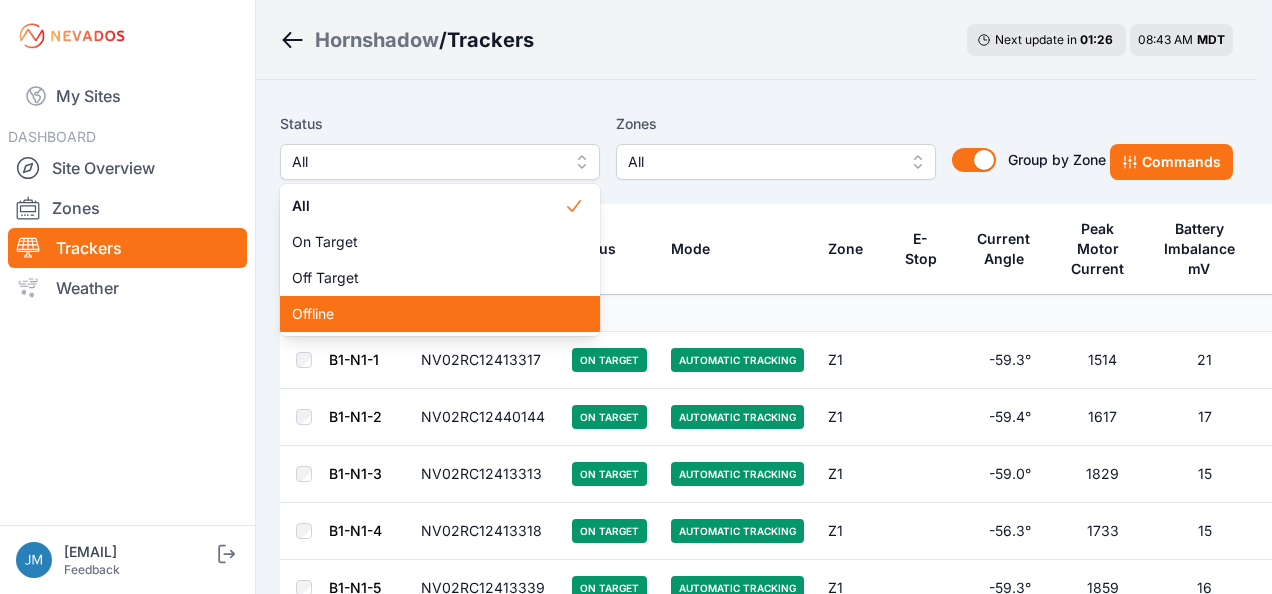 click on "Offline" at bounding box center [428, 314] 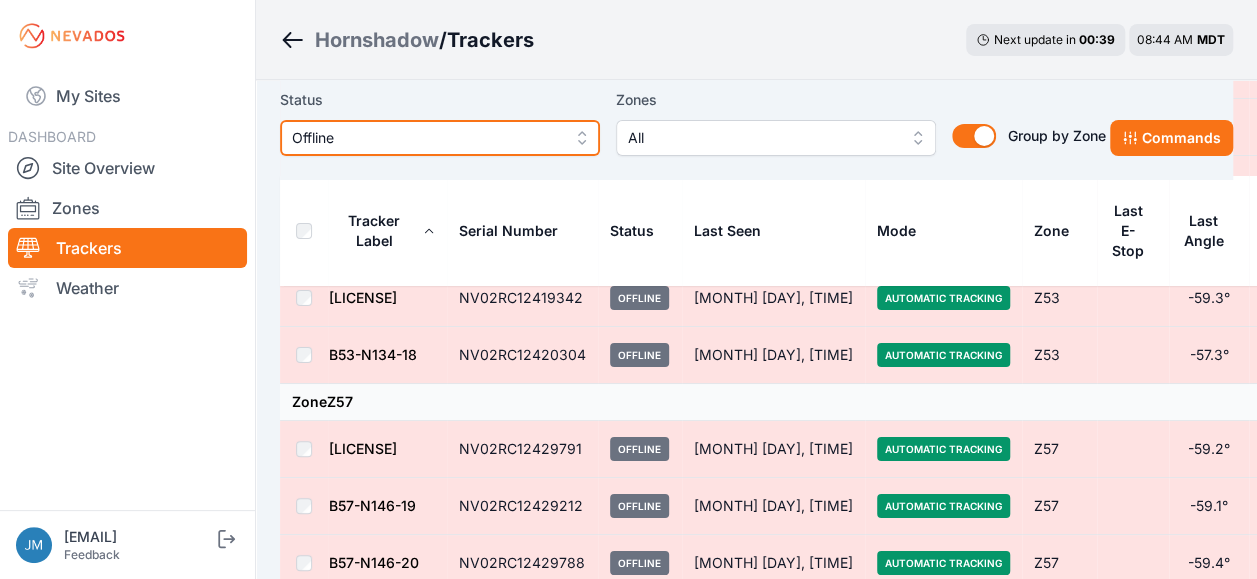 scroll, scrollTop: 7400, scrollLeft: 0, axis: vertical 